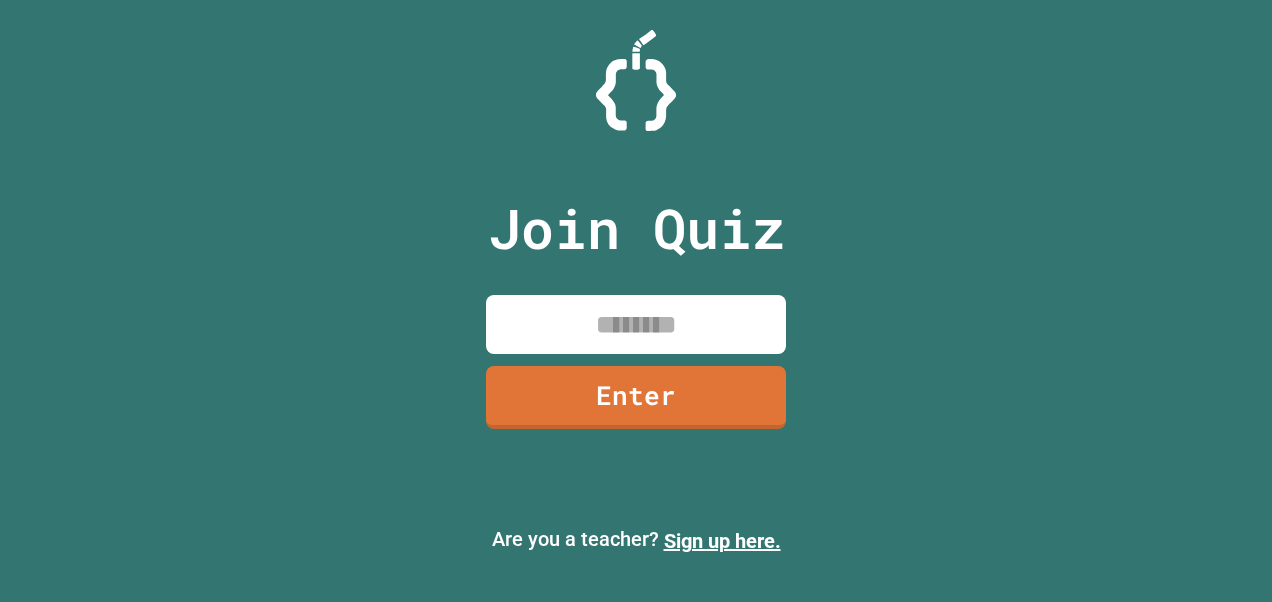 scroll, scrollTop: 0, scrollLeft: 0, axis: both 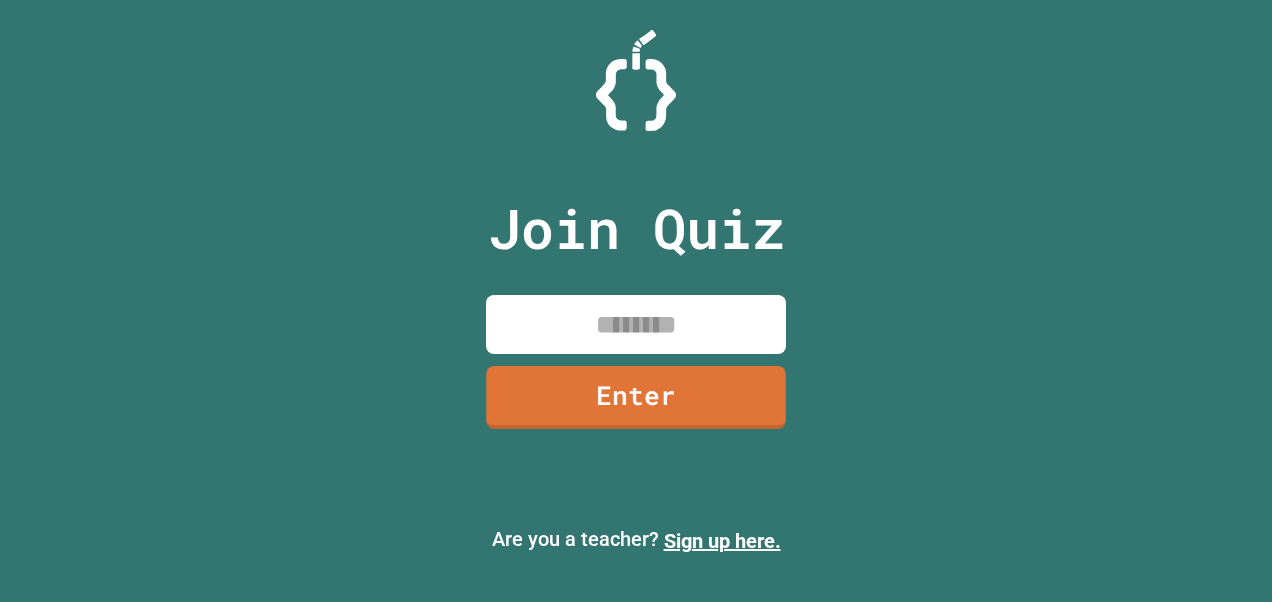 click at bounding box center (636, 324) 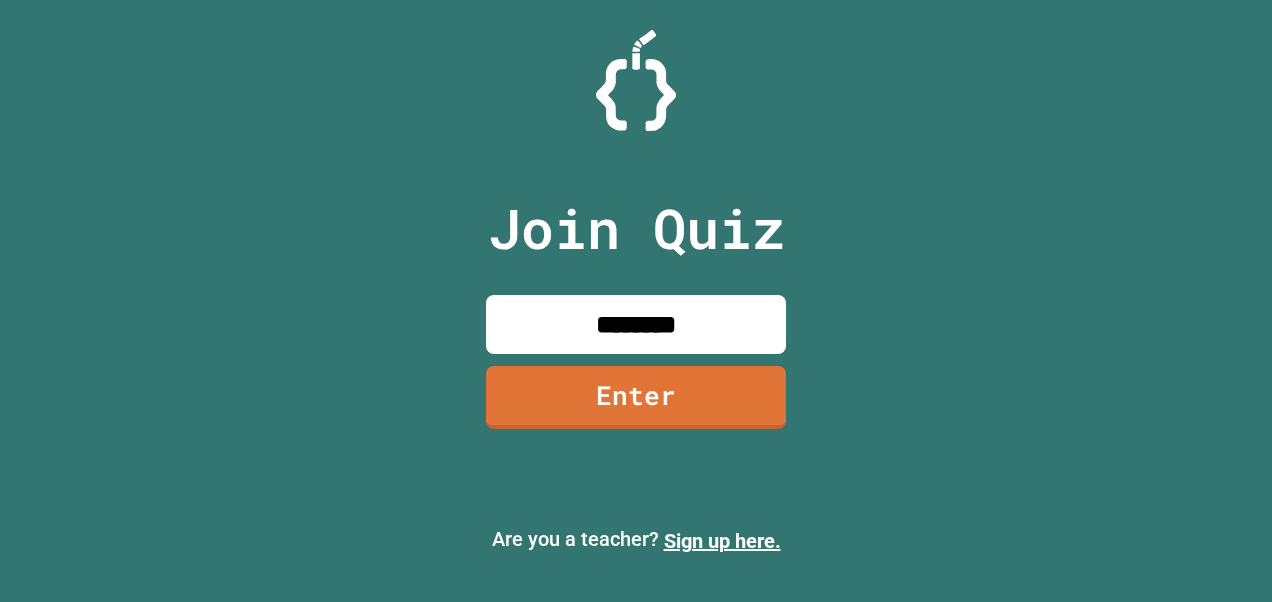 type on "********" 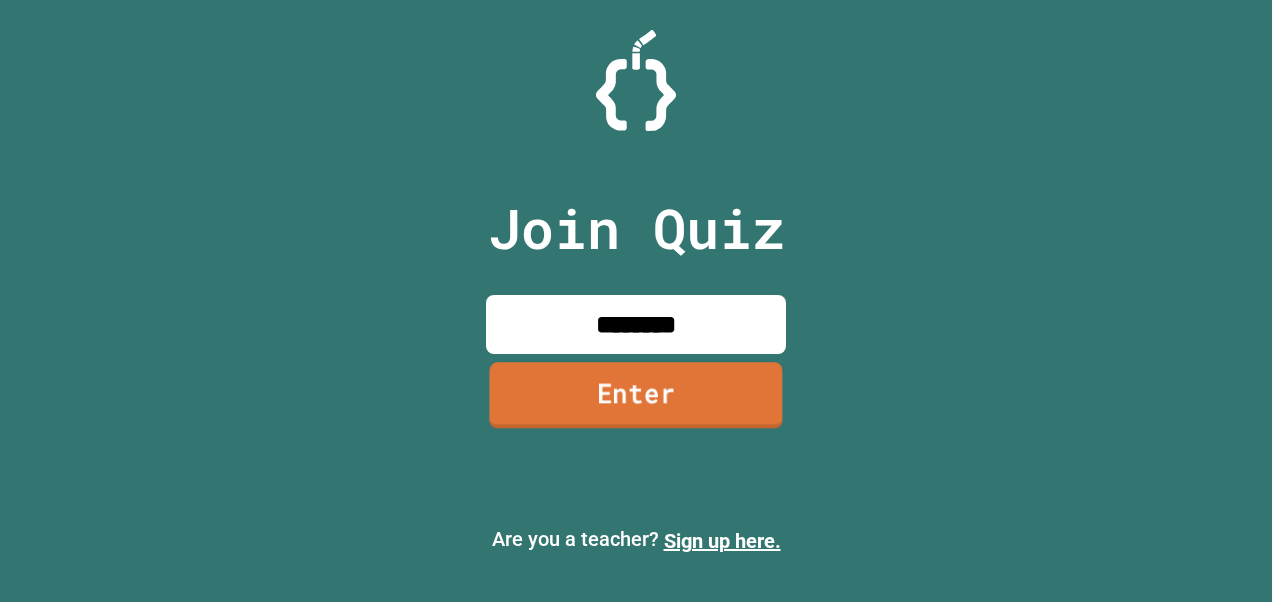 click on "Enter" at bounding box center (635, 396) 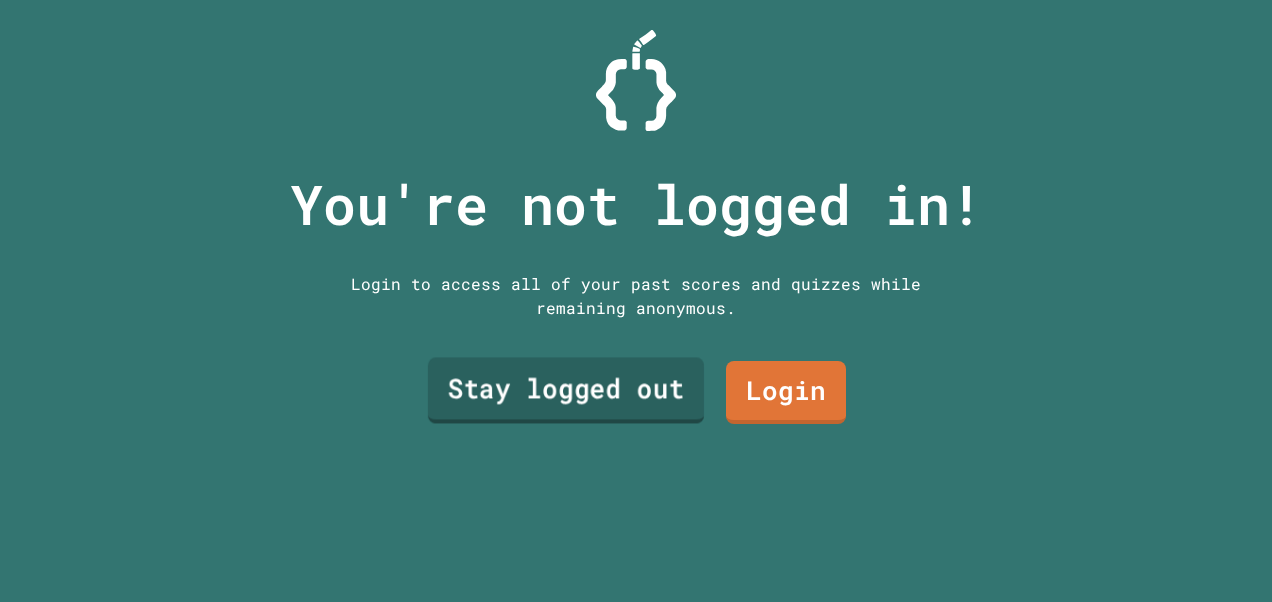 click on "Stay logged out" at bounding box center [566, 390] 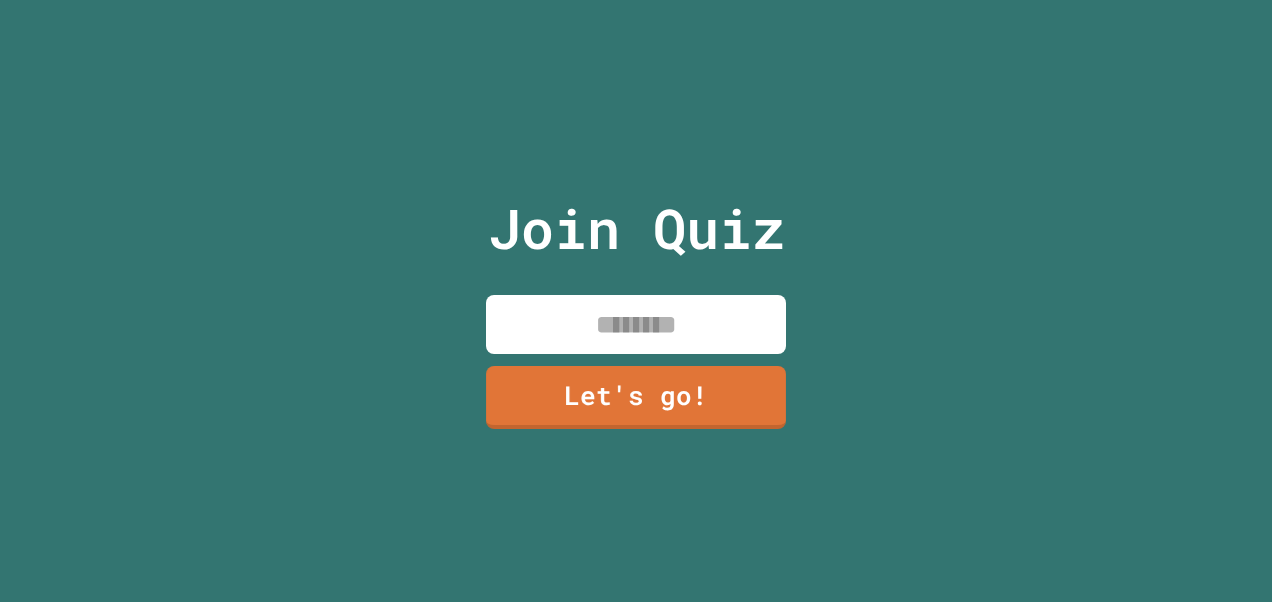 click at bounding box center (636, 324) 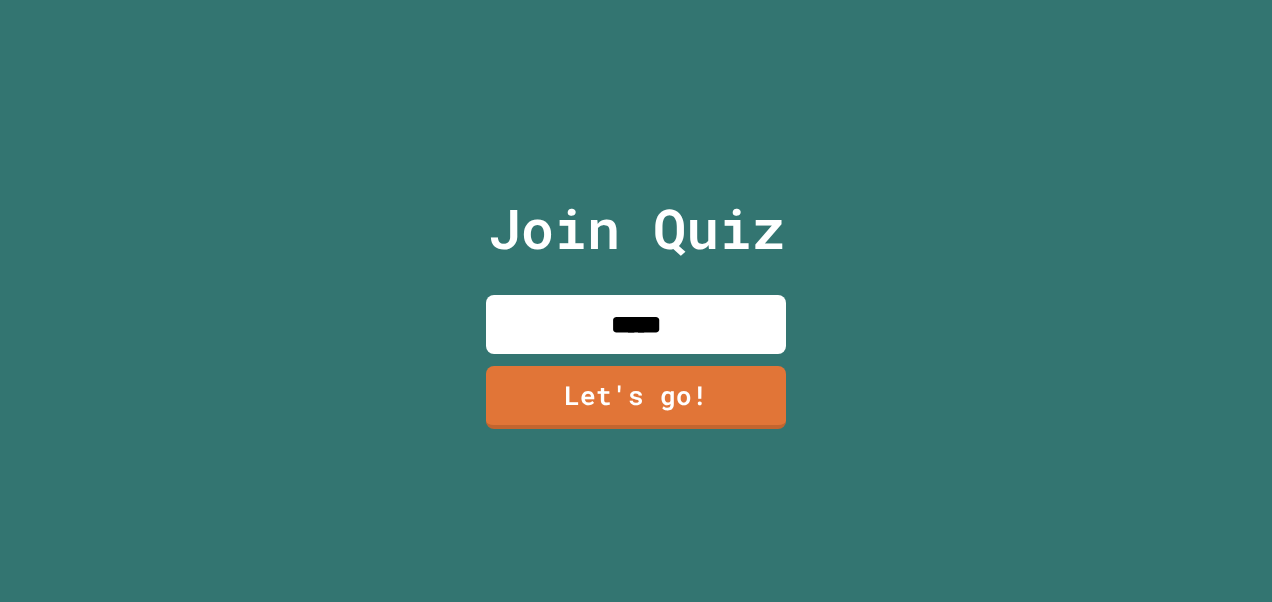 type on "*****" 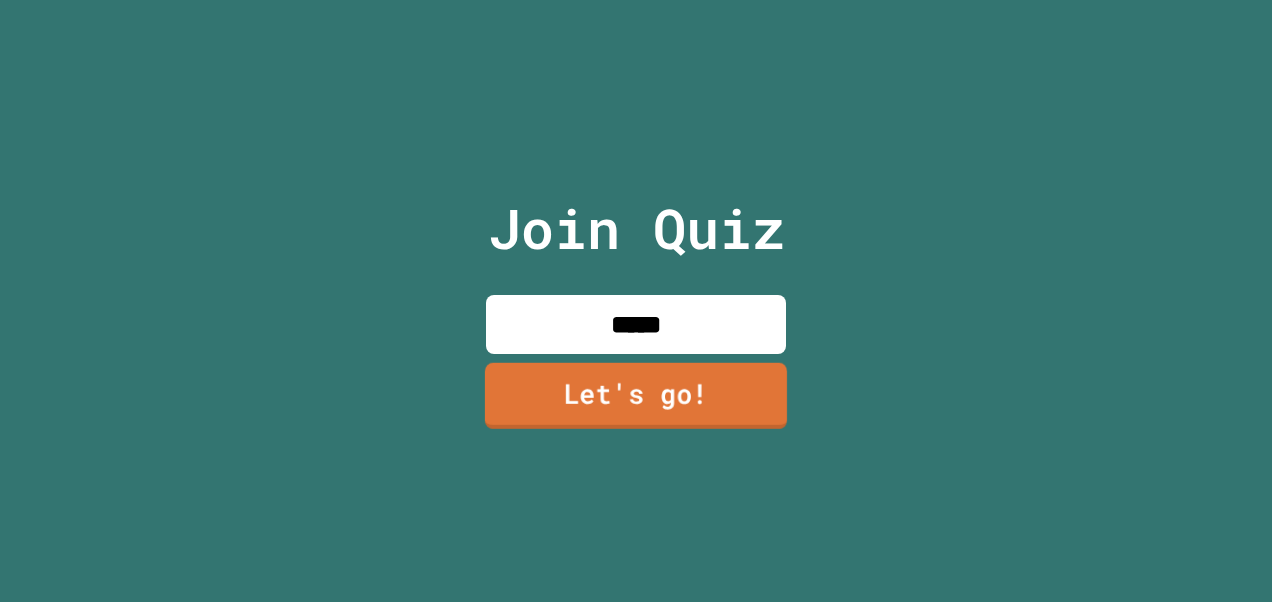 click on "Let's go!" at bounding box center [636, 396] 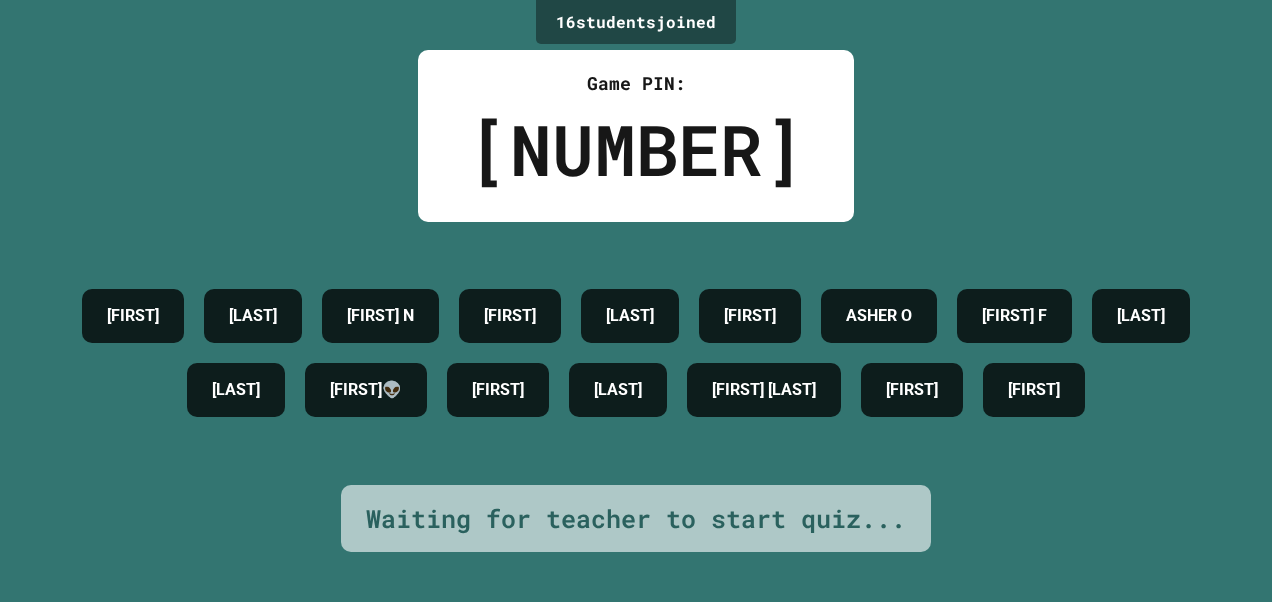 click on "[NUMBER] student s joined Game PIN: [NUMBER] [LAST] [LAST] [LAST] [LAST] [LAST] [LAST] [LAST] [LAST] [LAST] [LAST] [LAST] Waiting for teacher to start quiz..." at bounding box center (636, 301) 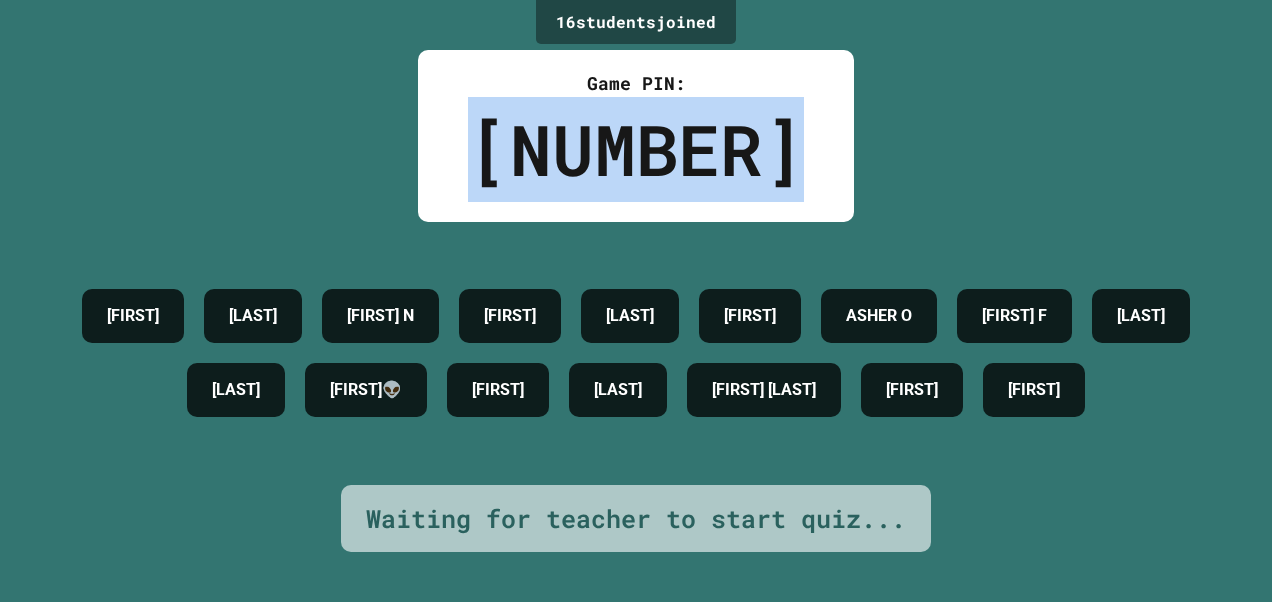 click on "[NUMBER]" at bounding box center [636, 149] 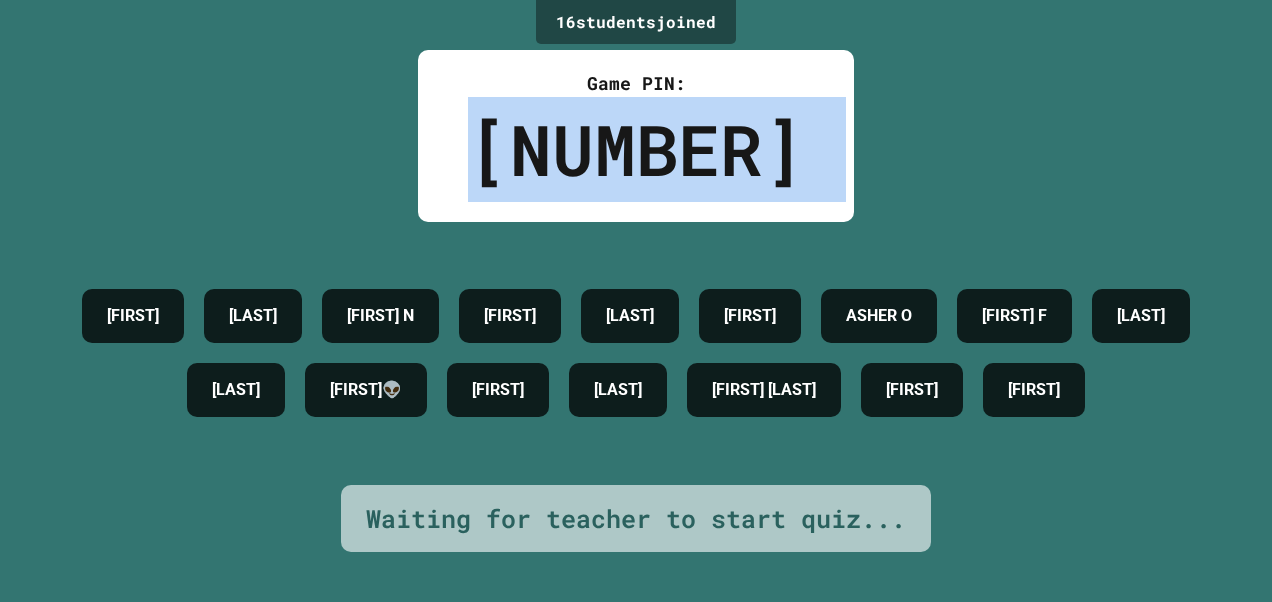 click on "[NUMBER]" at bounding box center [636, 149] 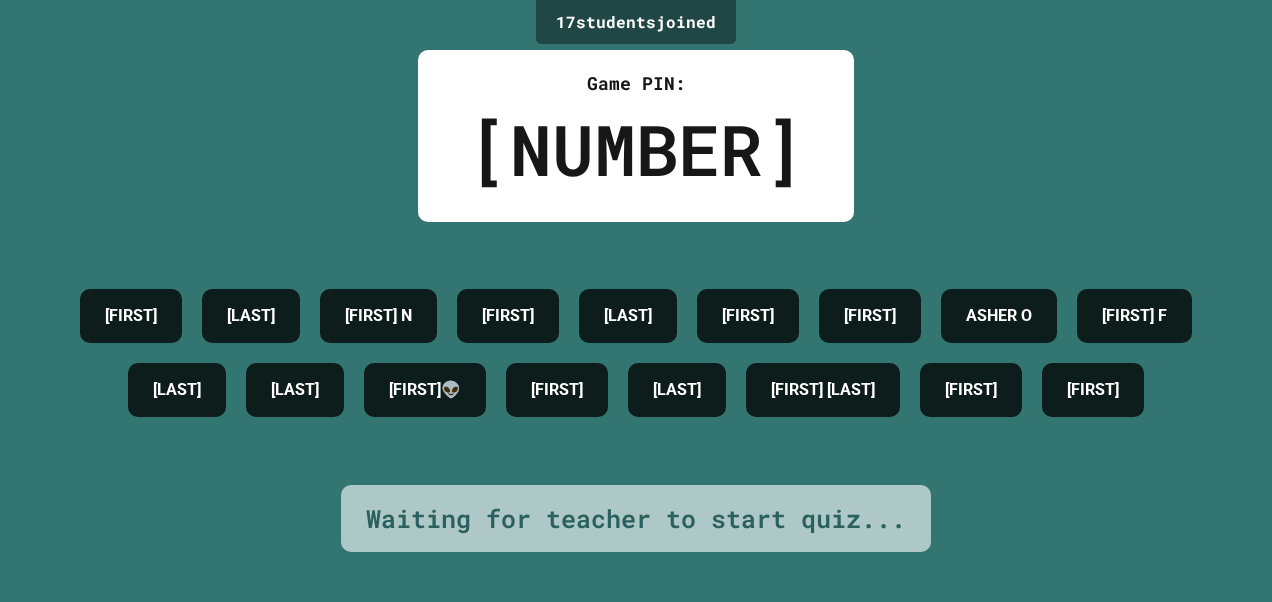 click on "[NUMBER] student s joined Game PIN: [NUMBER] [LAST] [LAST] N [LAST] [LAST] [LAST] [LAST] [LAST] [LAST] [LAST] [LAST] [LAST] [LAST] [LAST] Waiting for teacher to start quiz..." at bounding box center (636, 301) 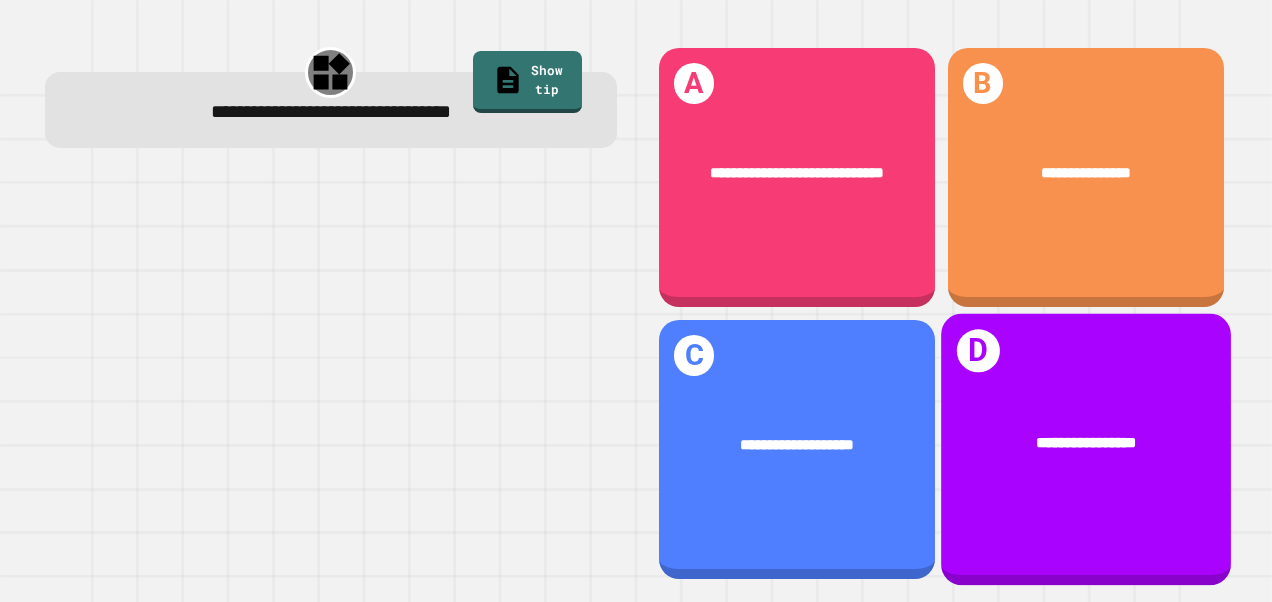 click on "**********" at bounding box center (1086, 444) 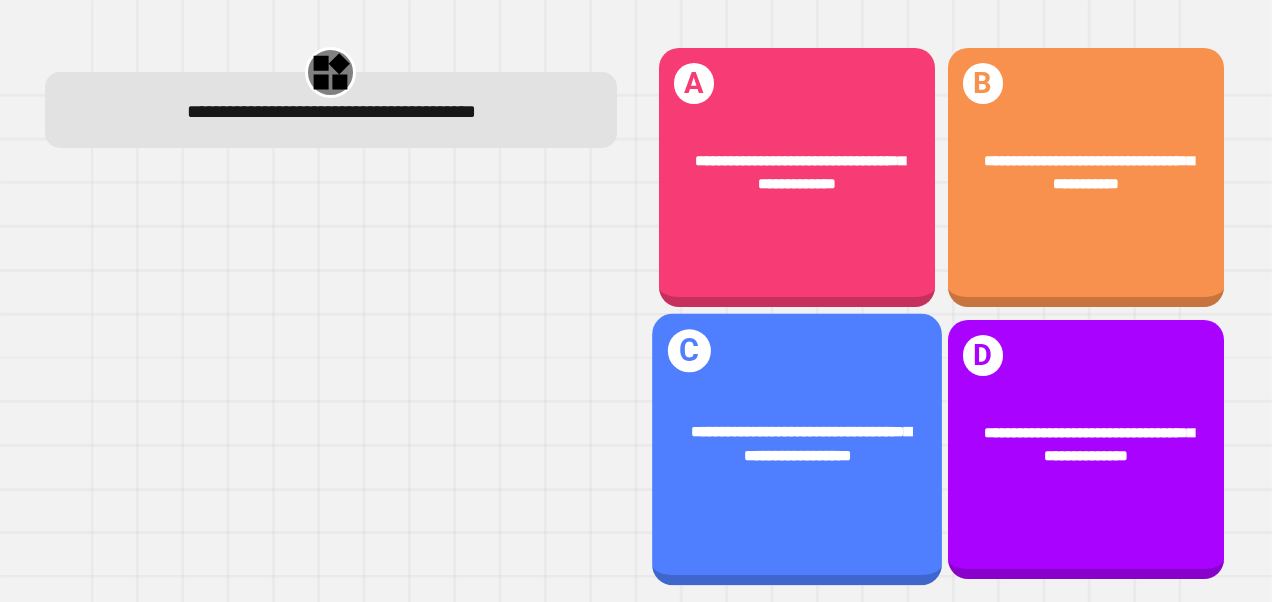 click on "**********" at bounding box center [797, 444] 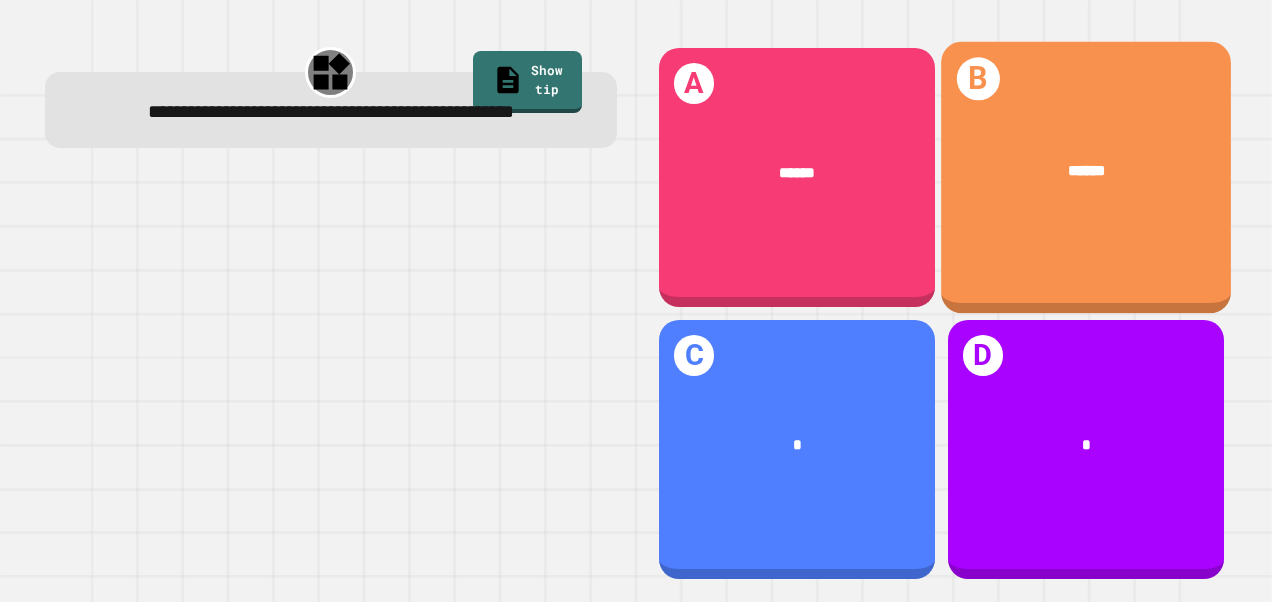 click on "******" at bounding box center [1086, 172] 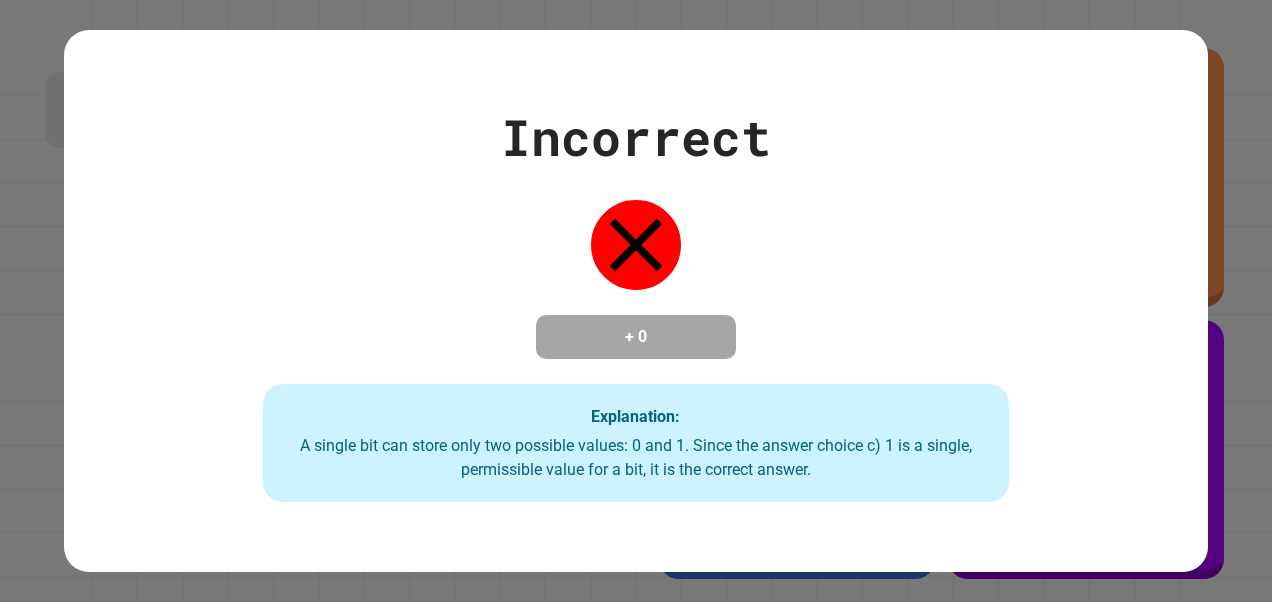 click on "A single bit can store only two possible values: 0 and 1. Since the answer choice c) 1 is a single, permissible value for a bit, it is the correct answer." at bounding box center [636, 458] 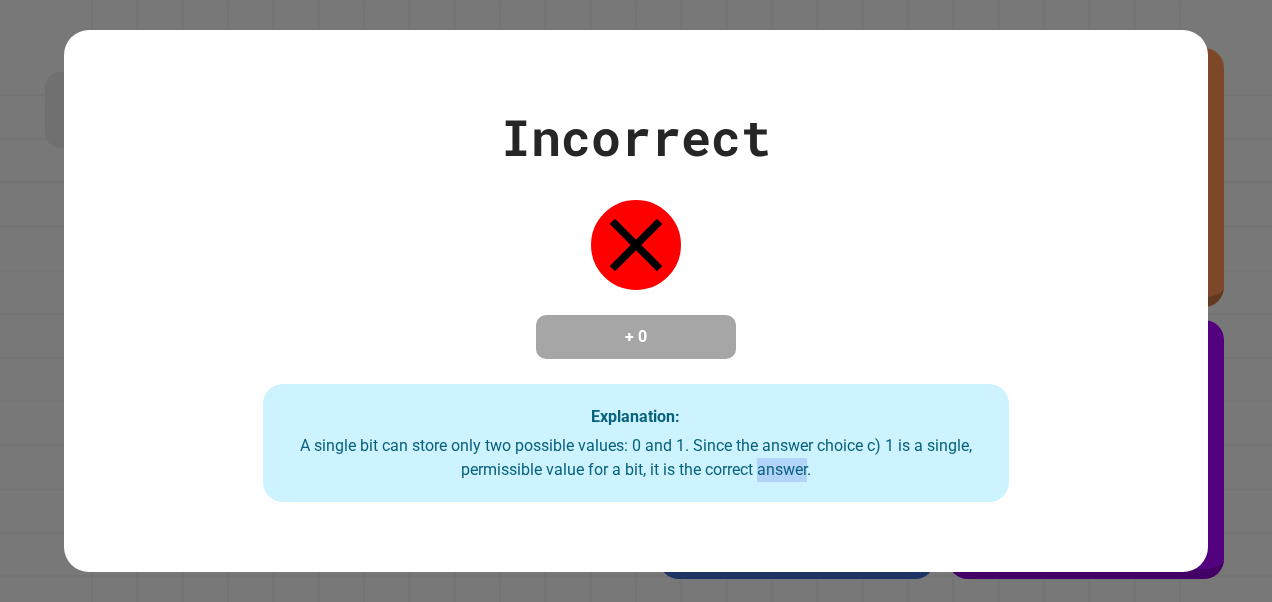 click on "A single bit can store only two possible values: 0 and 1. Since the answer choice c) 1 is a single, permissible value for a bit, it is the correct answer." at bounding box center [636, 458] 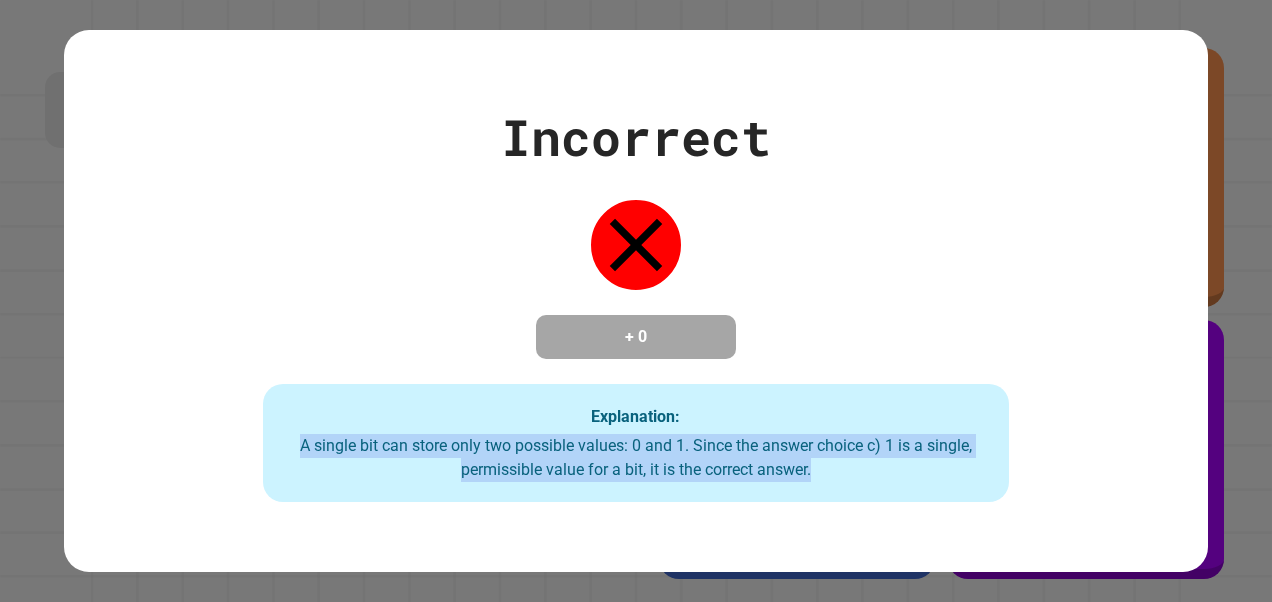 click on "A single bit can store only two possible values: 0 and 1. Since the answer choice c) 1 is a single, permissible value for a bit, it is the correct answer." at bounding box center (636, 458) 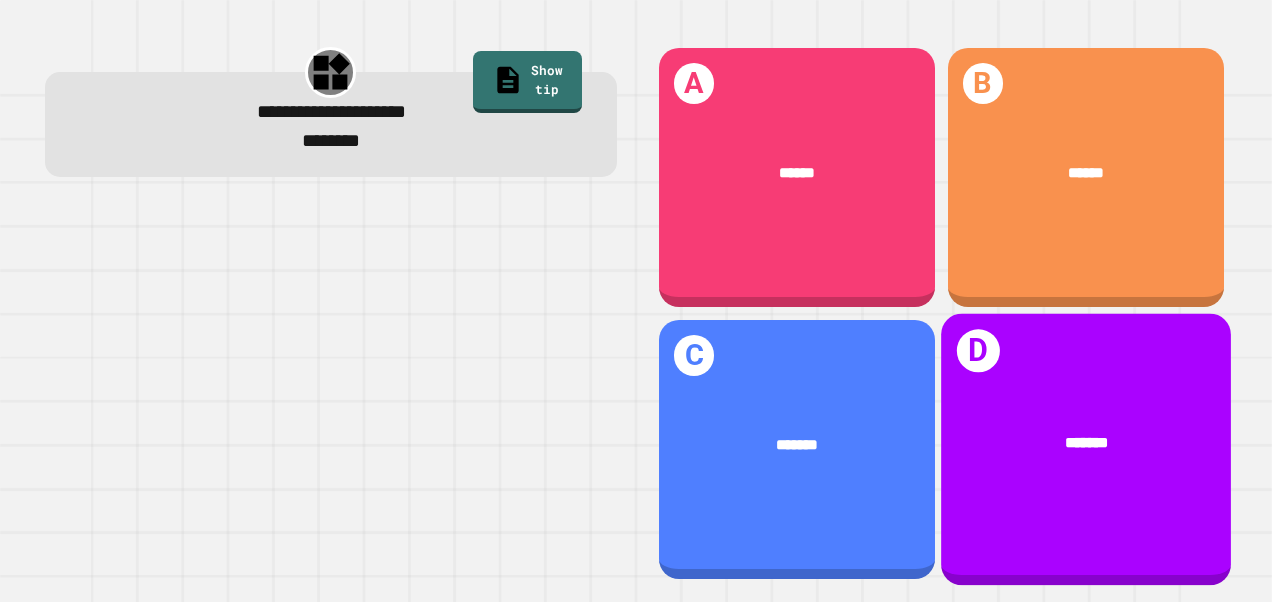 click on "[LAST]" at bounding box center [1086, 450] 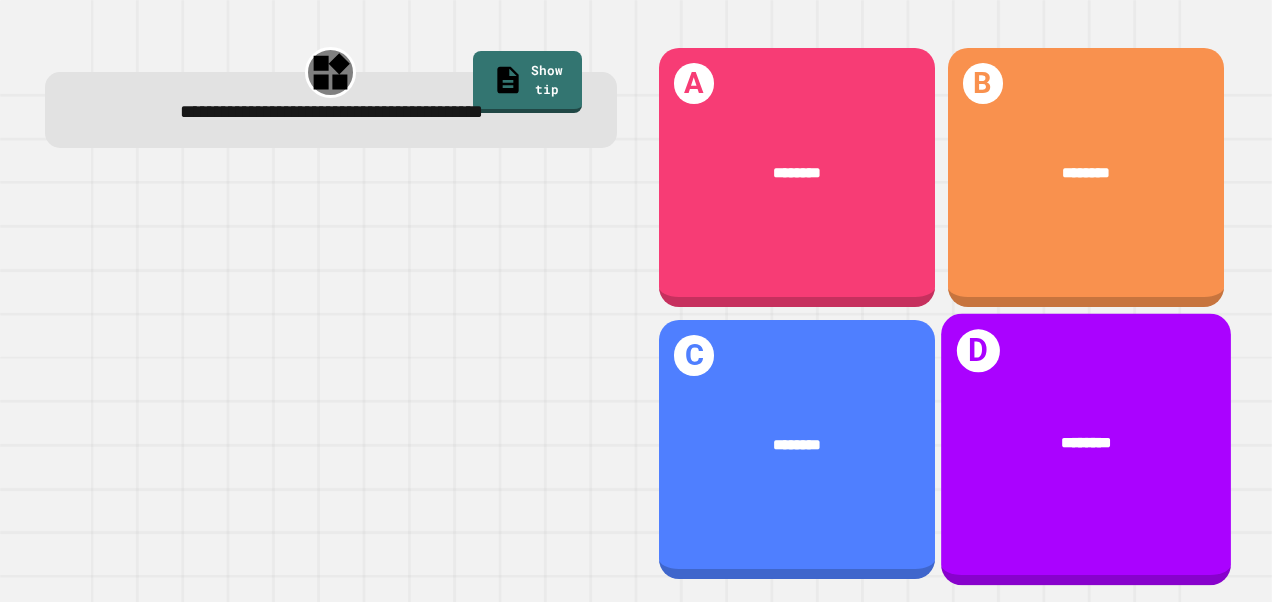 click on "********" at bounding box center [1086, 444] 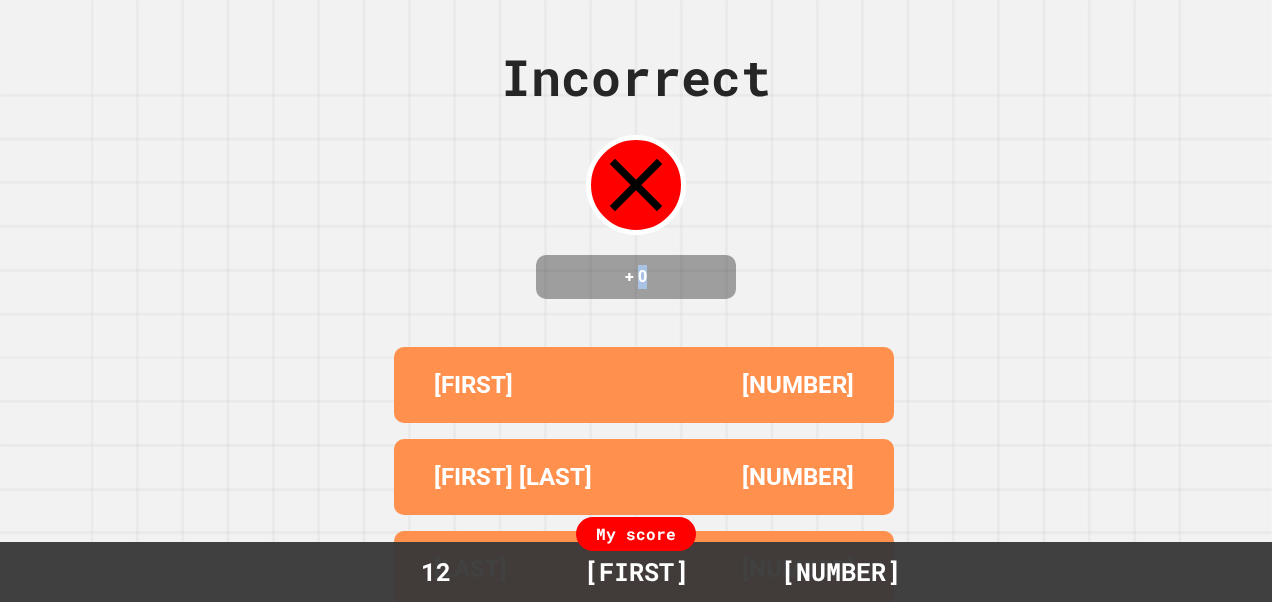 click on "Incorrect   + [NUMBER] [FIRST] [NUMBER] [LAST] [NUMBER] [LAST] [NUMBER] [LAST] [NUMBER] My score [NUMBER] [LAST] [NUMBER]" at bounding box center (636, 301) 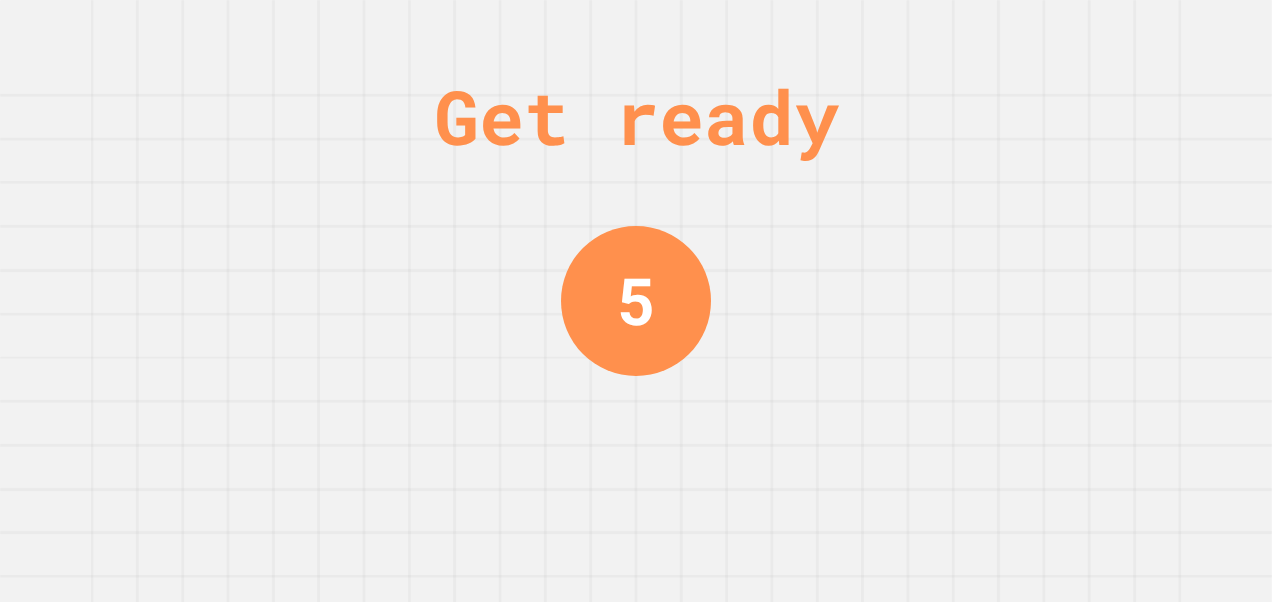 click on "Get ready 5" at bounding box center [636, 301] 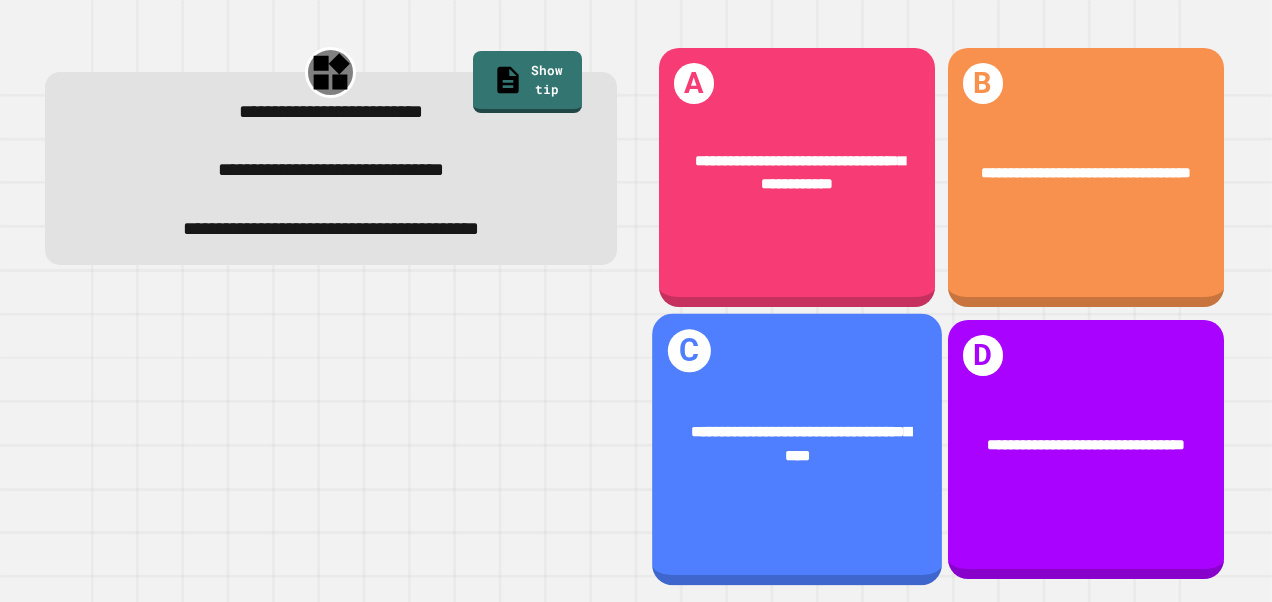 click on "**********" at bounding box center (797, 444) 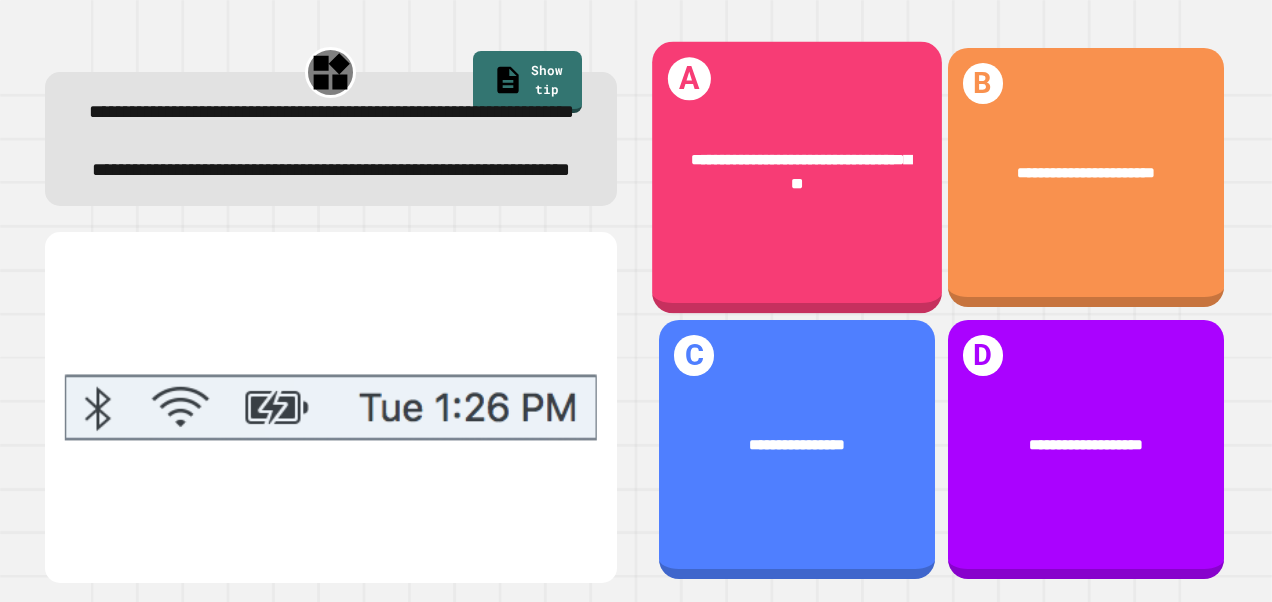 click on "**********" at bounding box center (797, 172) 